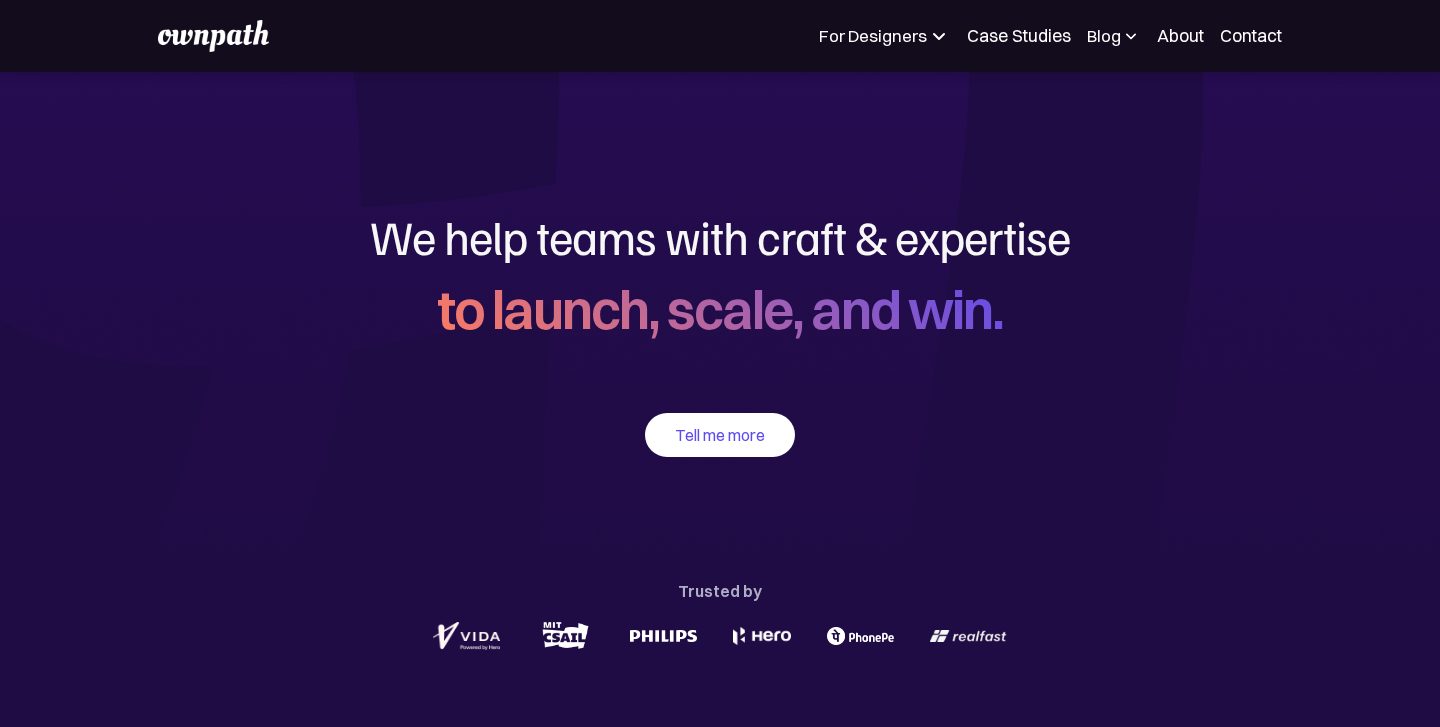 scroll, scrollTop: 0, scrollLeft: 0, axis: both 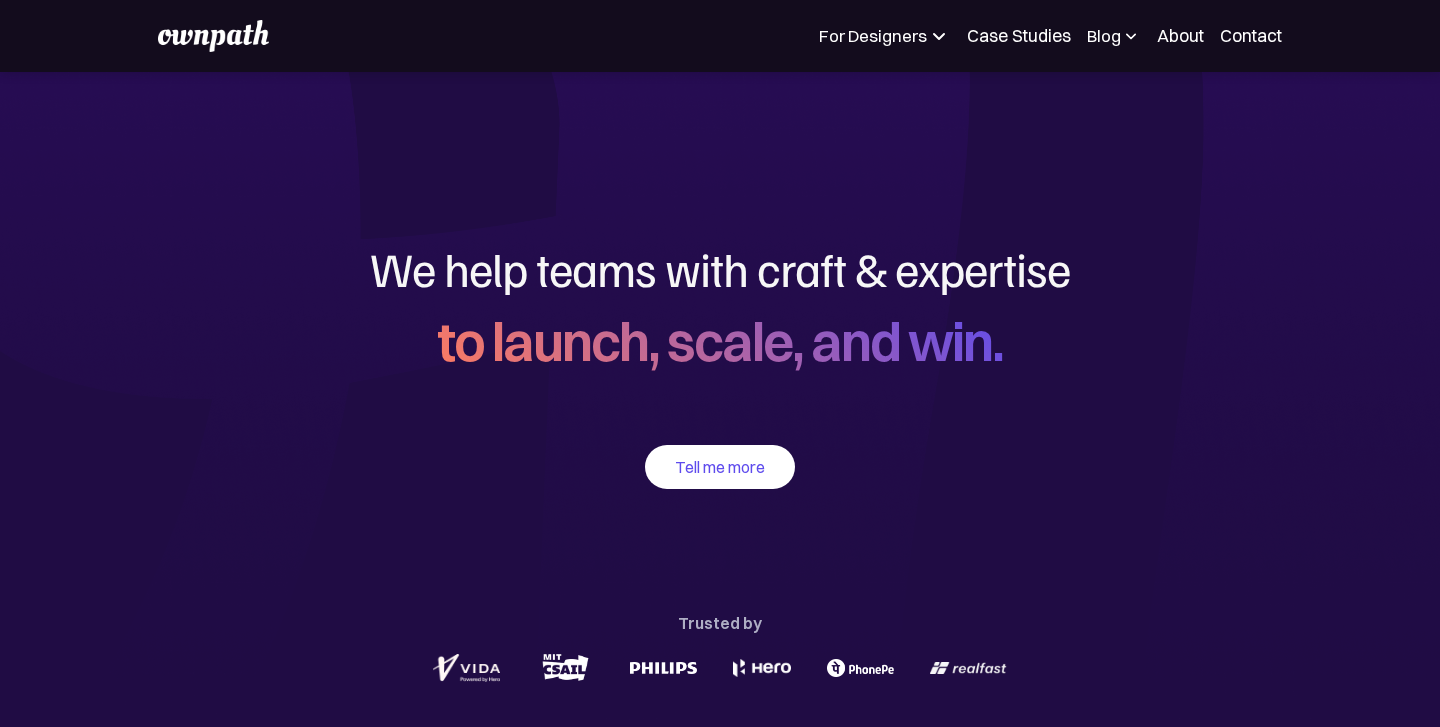 click at bounding box center [213, 36] 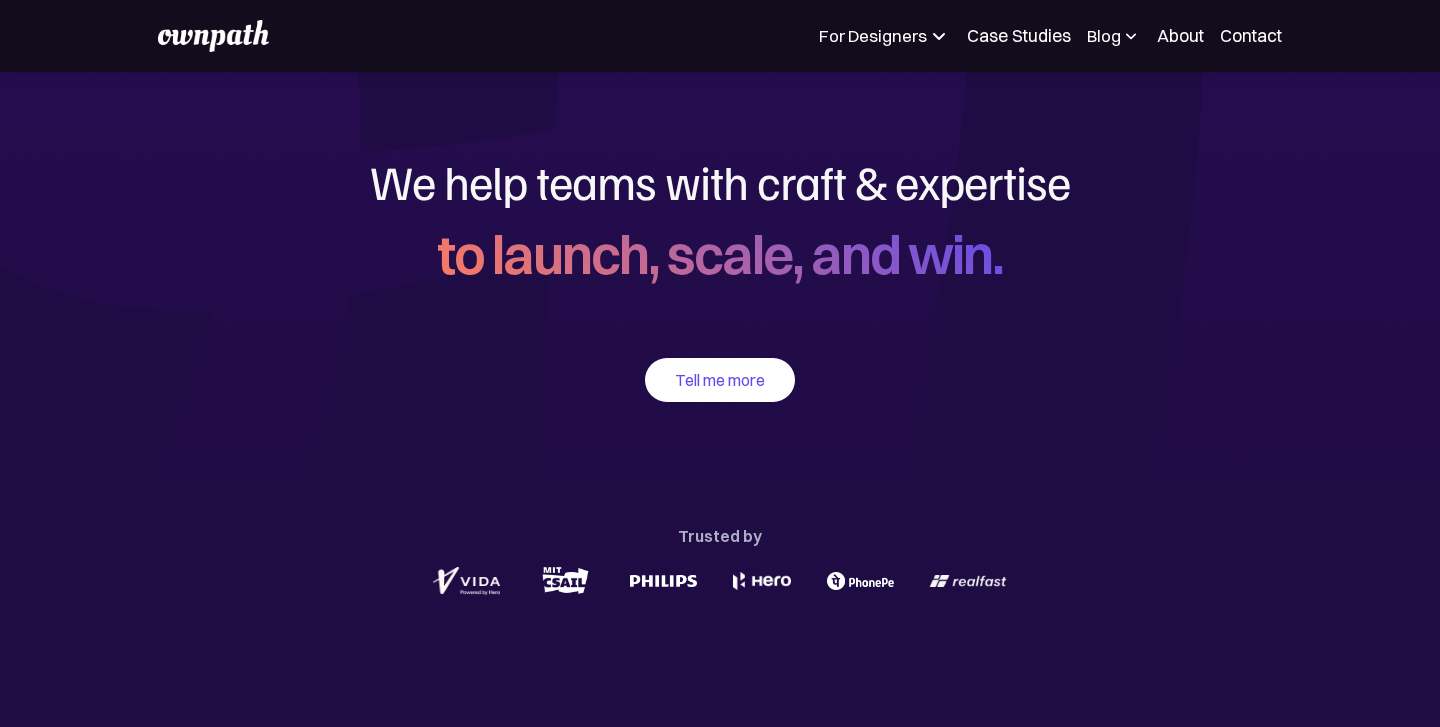 scroll, scrollTop: 0, scrollLeft: 0, axis: both 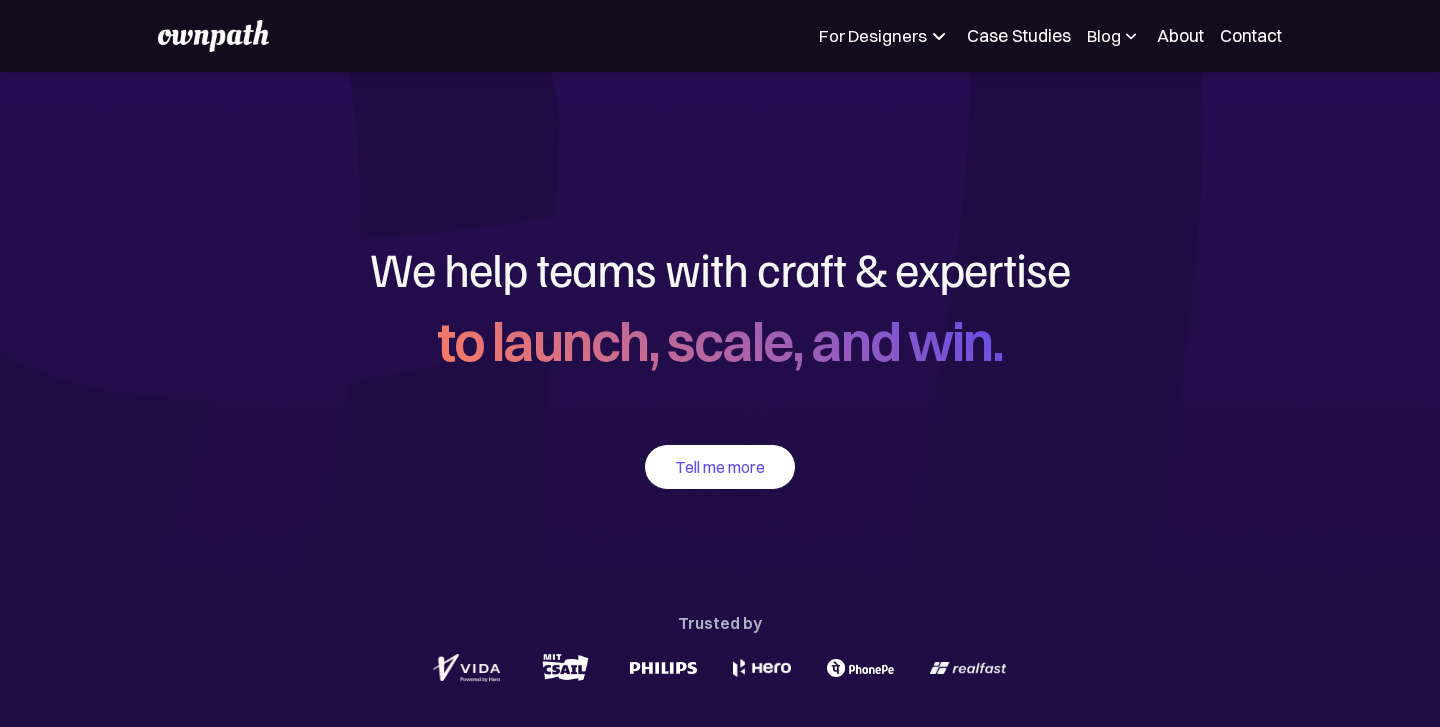 click at bounding box center [939, 36] 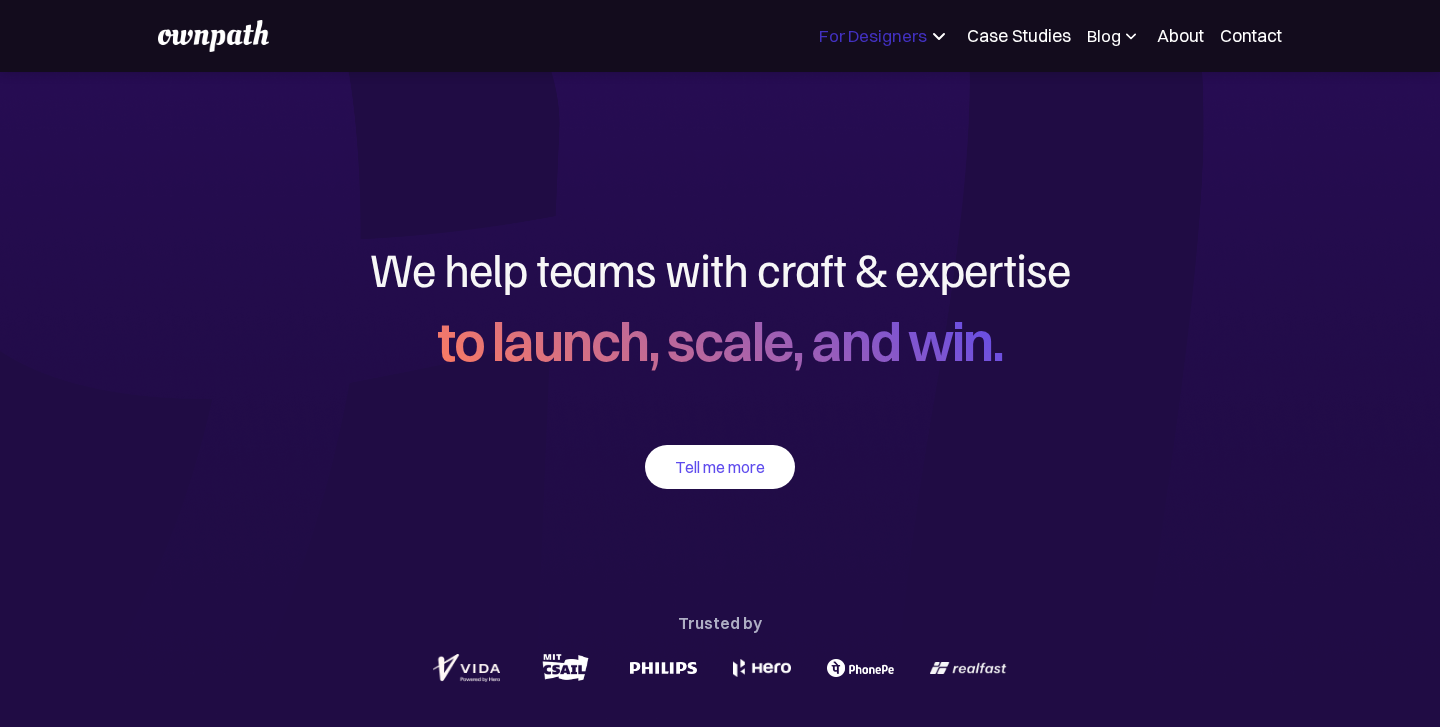 click on "For Designers" at bounding box center [873, 36] 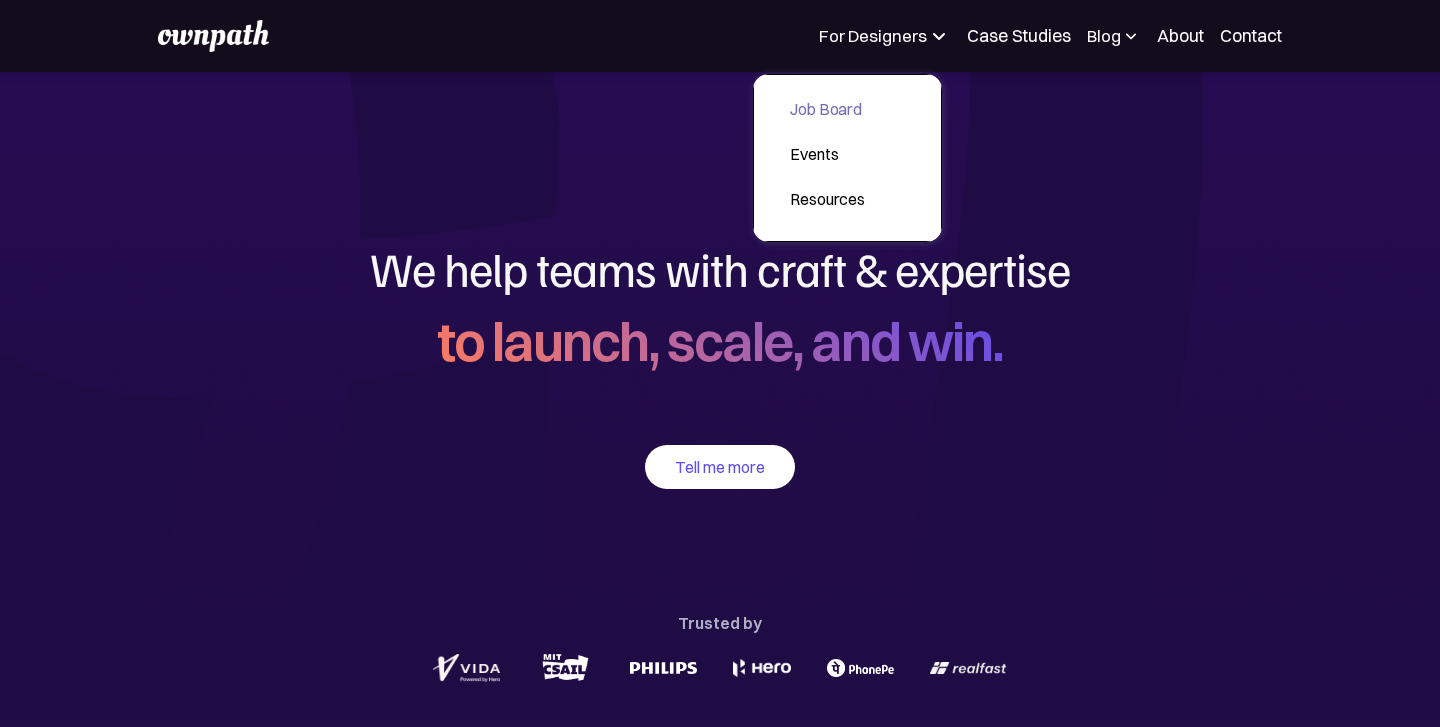 click on "Job Board" at bounding box center [827, 109] 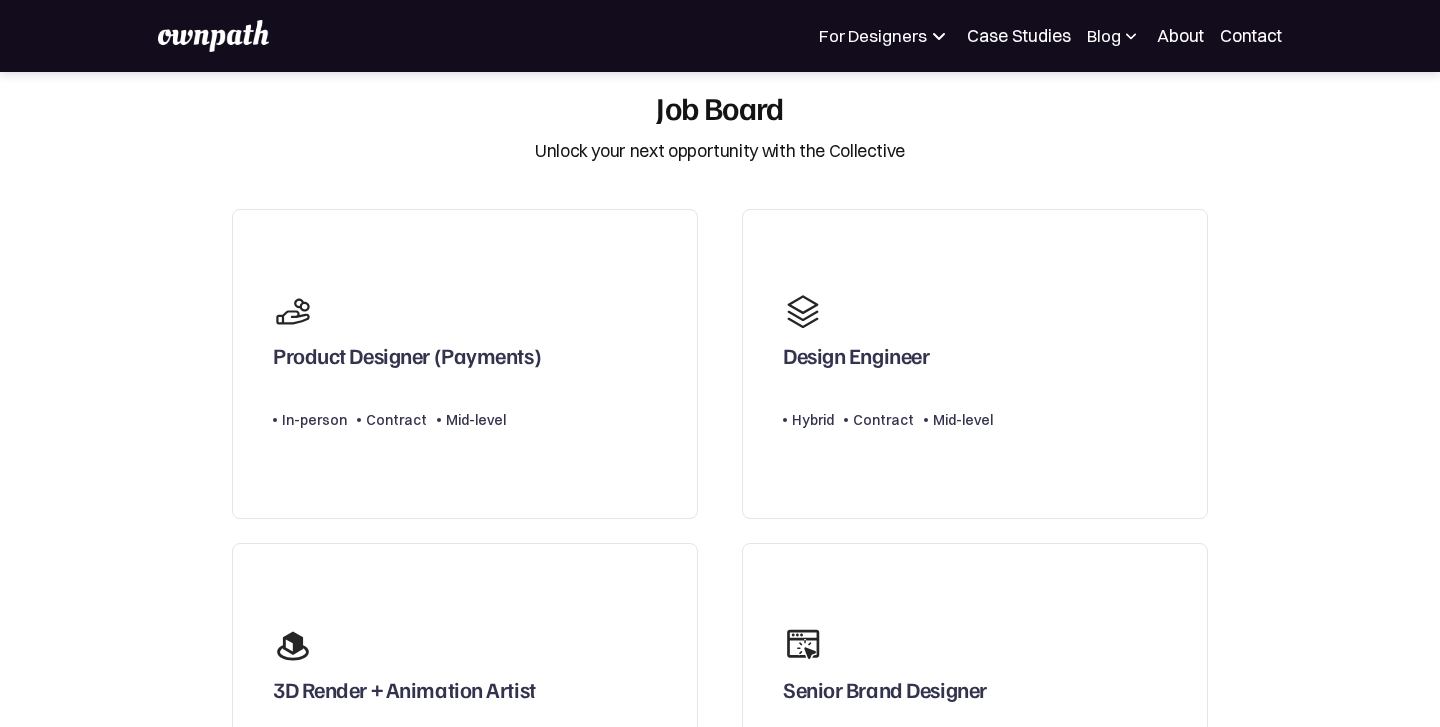 scroll, scrollTop: 0, scrollLeft: 0, axis: both 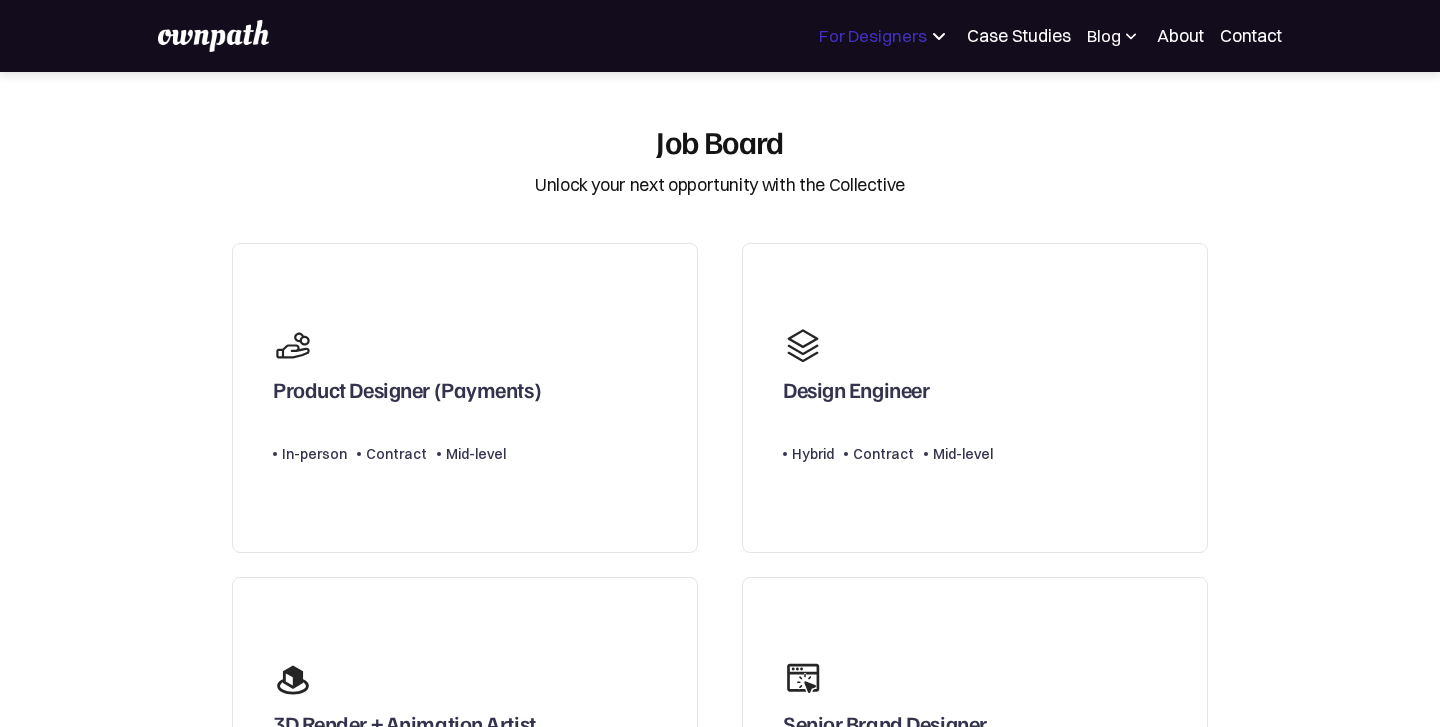 click on "For Designers" at bounding box center [873, 36] 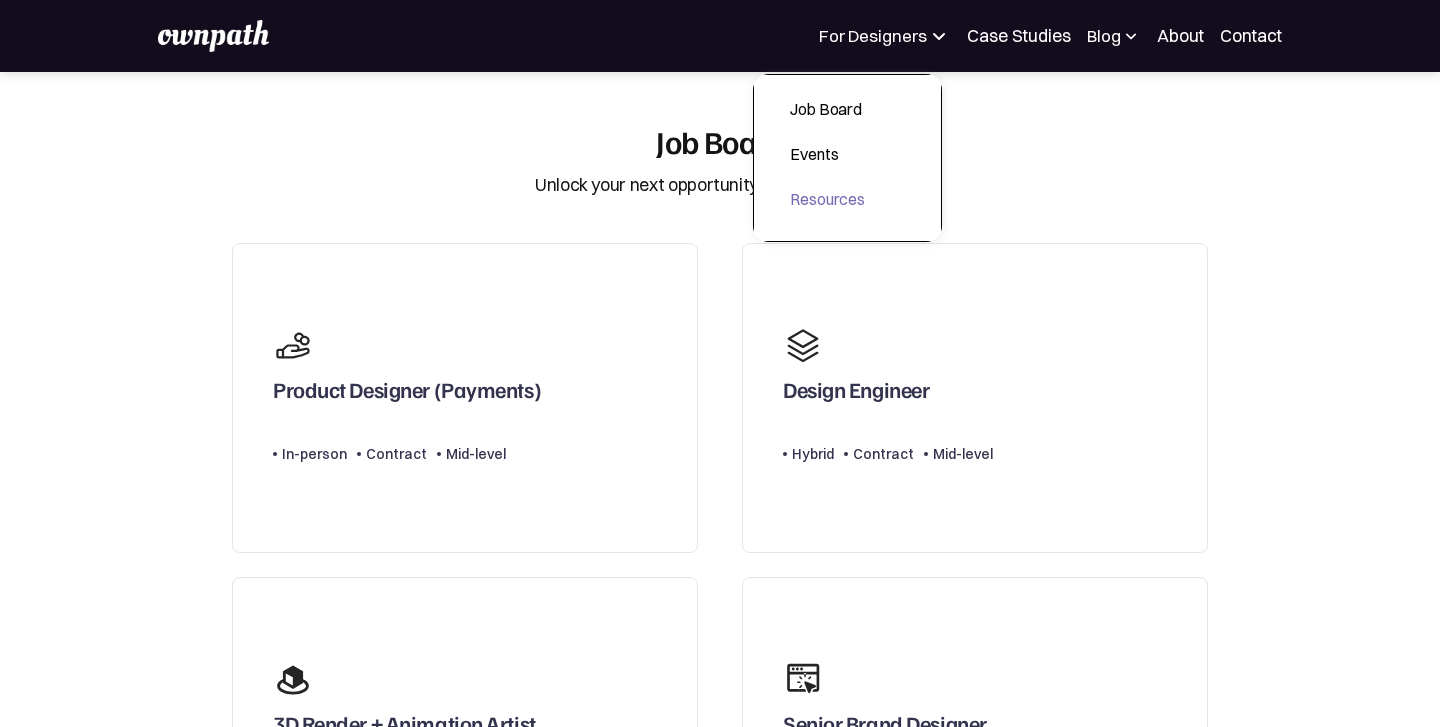 click on "Resources" at bounding box center (827, 199) 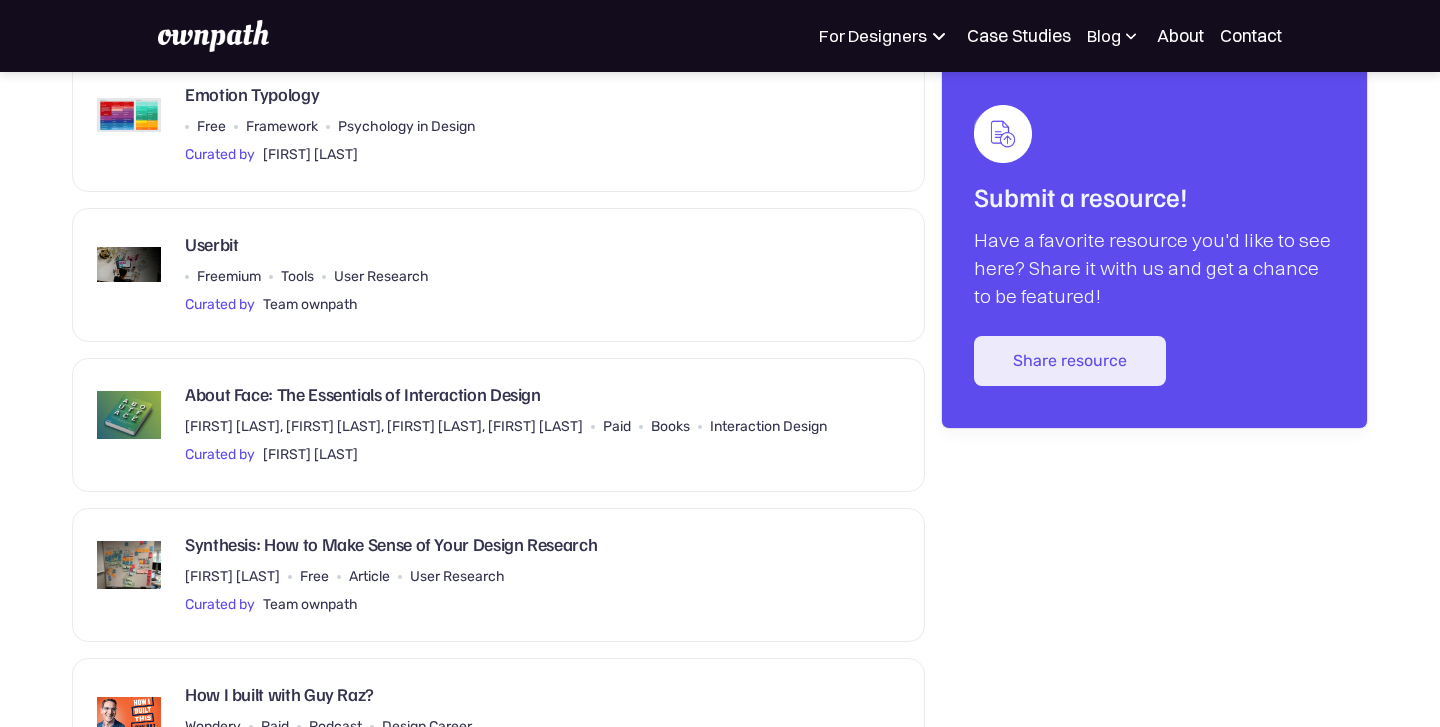scroll, scrollTop: 0, scrollLeft: 0, axis: both 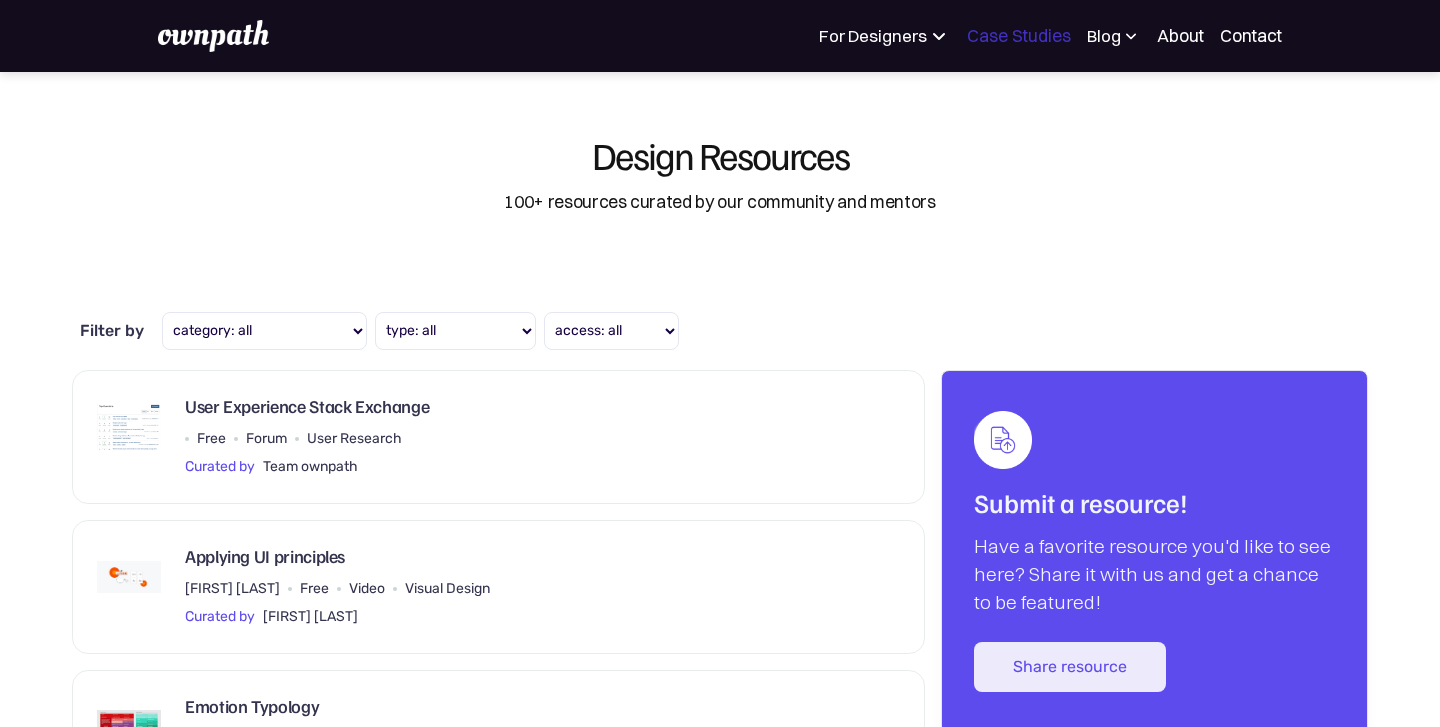 click on "Case Studies" at bounding box center (1019, 36) 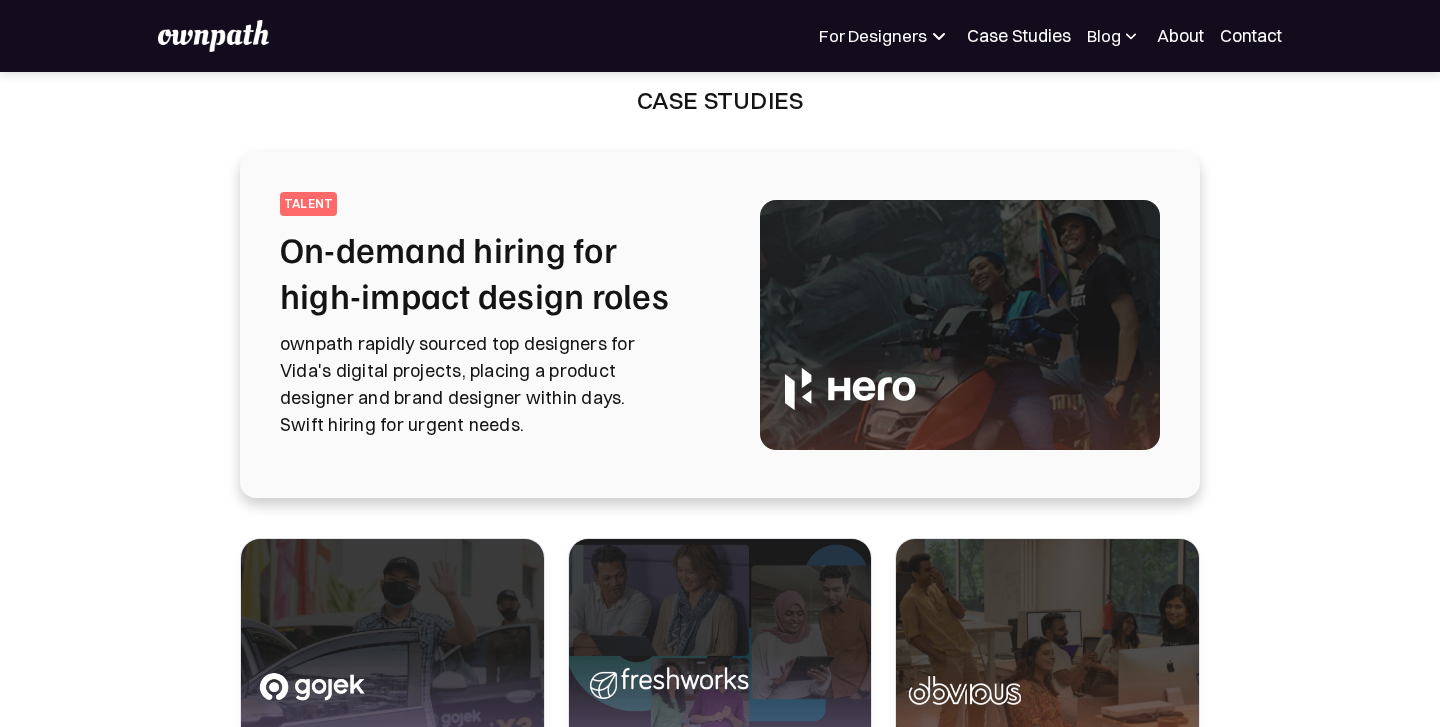 scroll, scrollTop: 0, scrollLeft: 0, axis: both 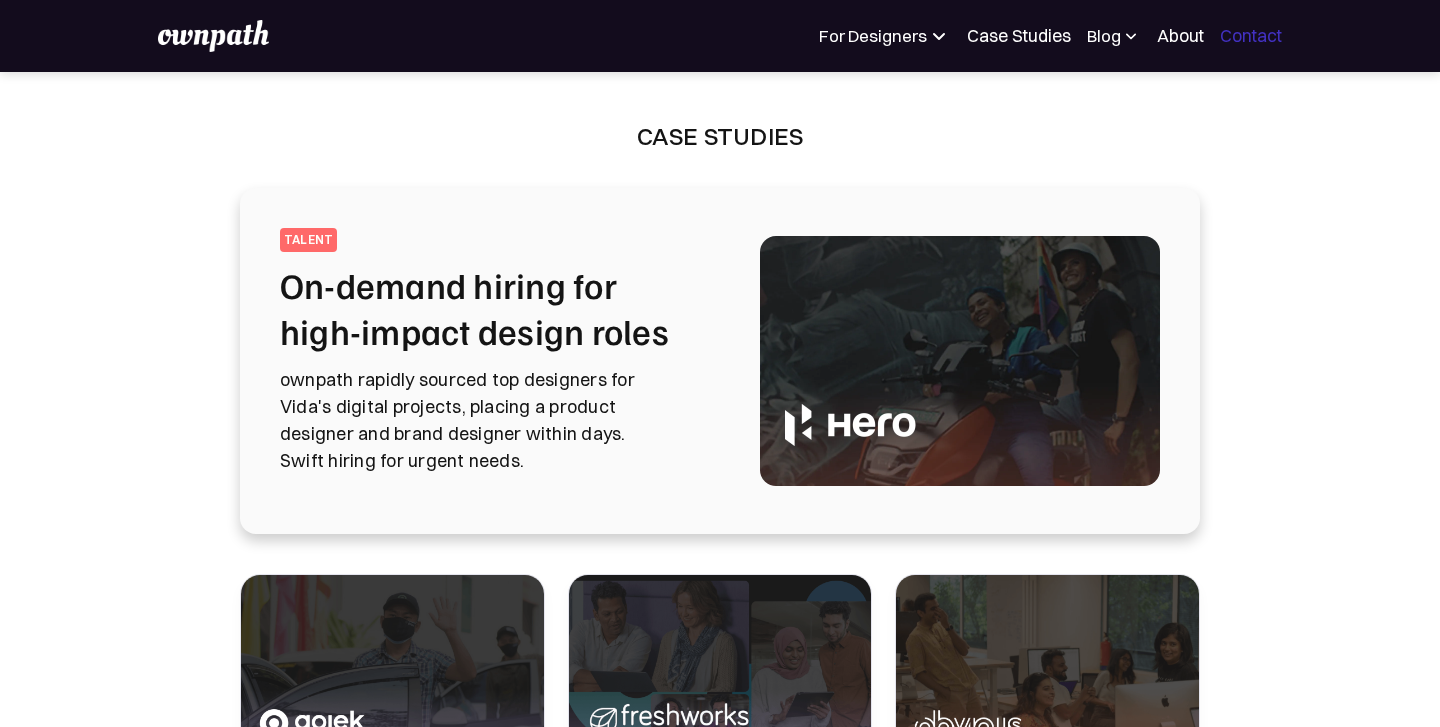 click on "Contact" at bounding box center [1251, 36] 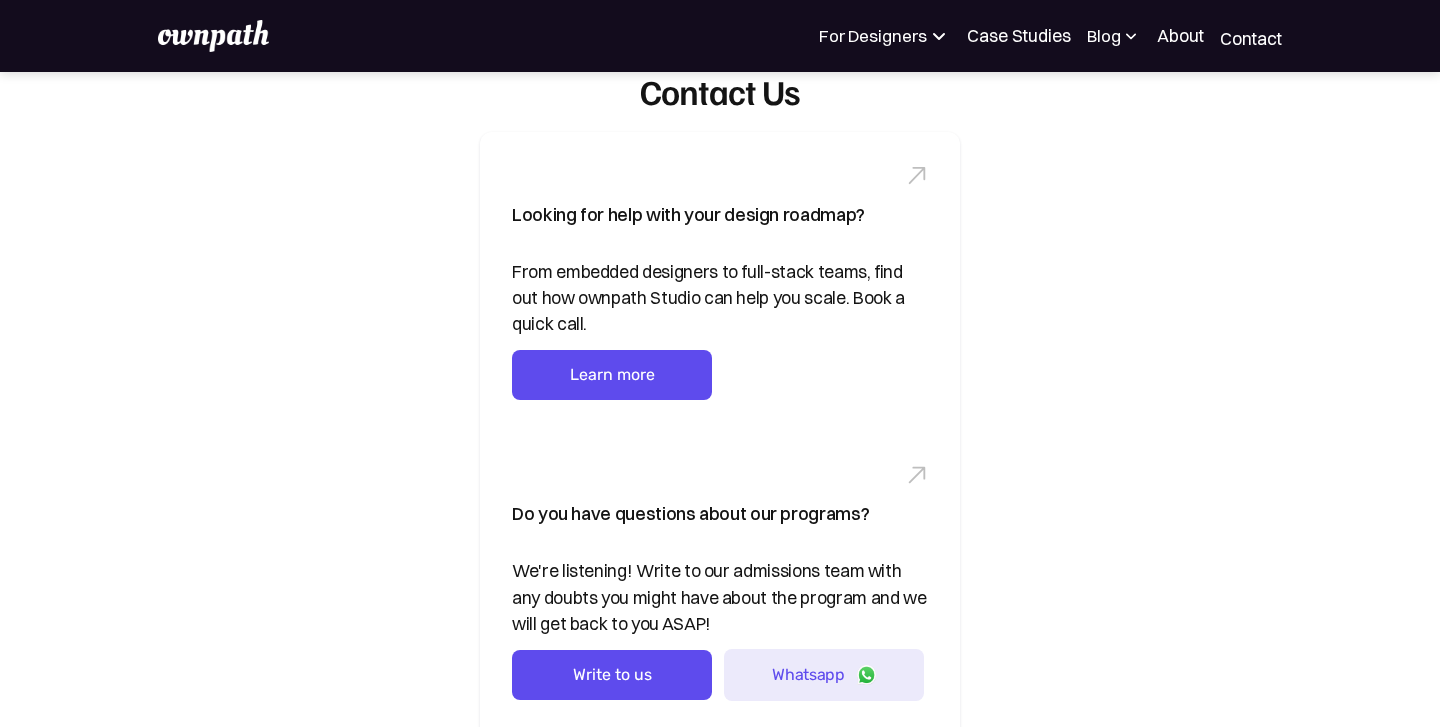 scroll, scrollTop: 0, scrollLeft: 0, axis: both 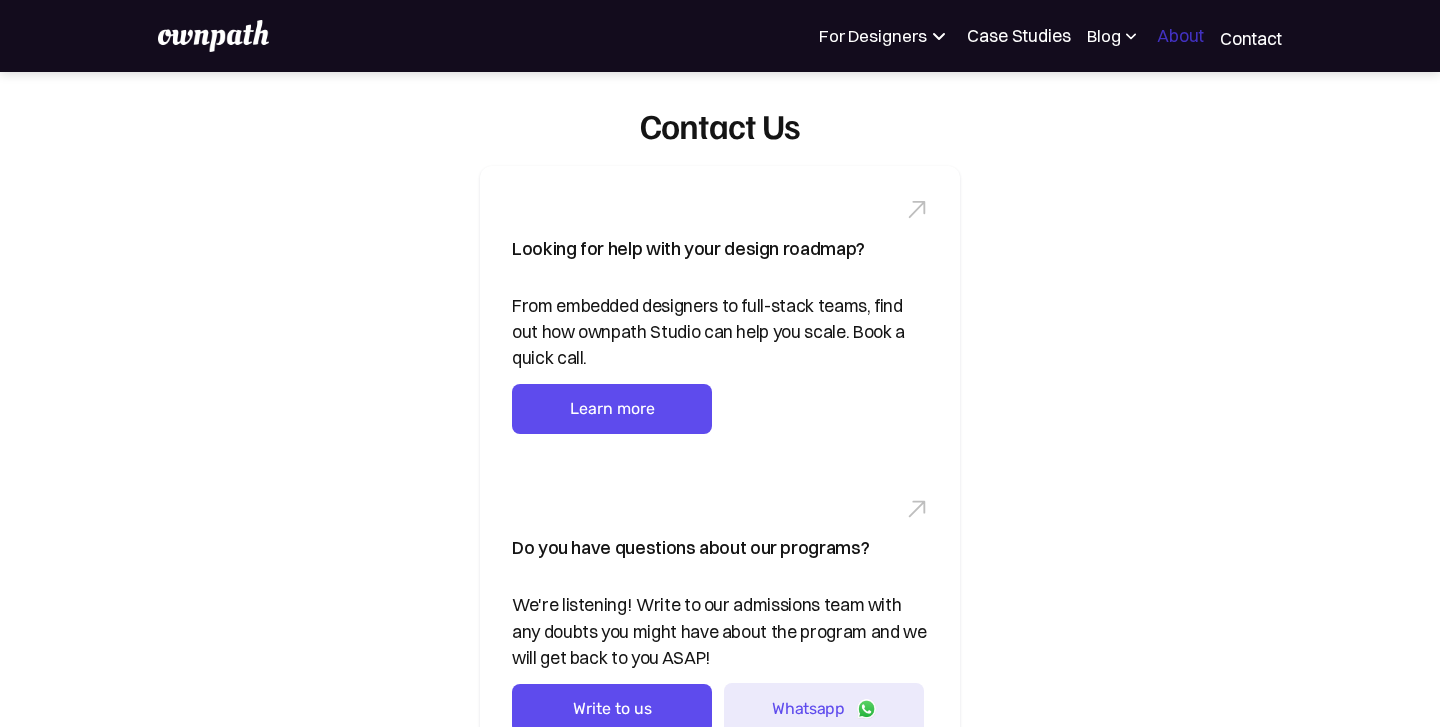 click on "About" at bounding box center [1180, 36] 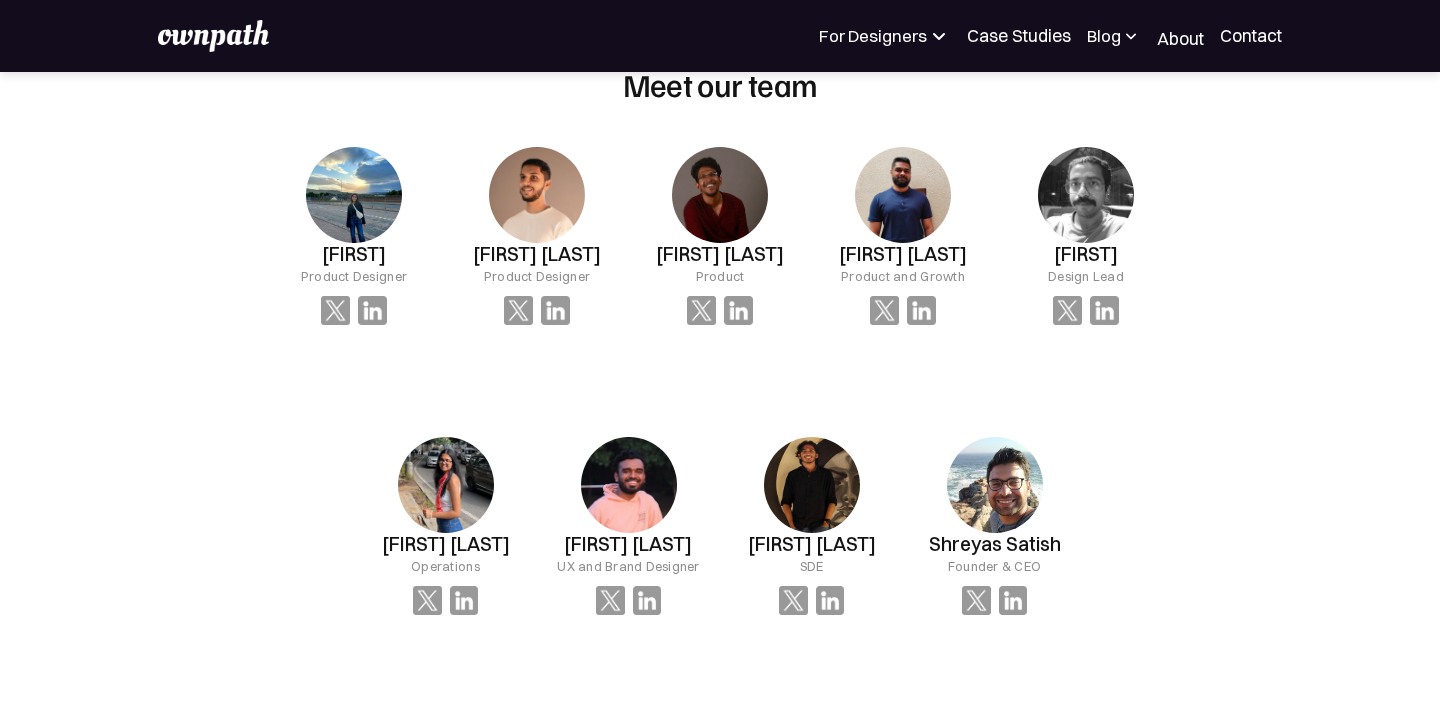 scroll, scrollTop: 1345, scrollLeft: 0, axis: vertical 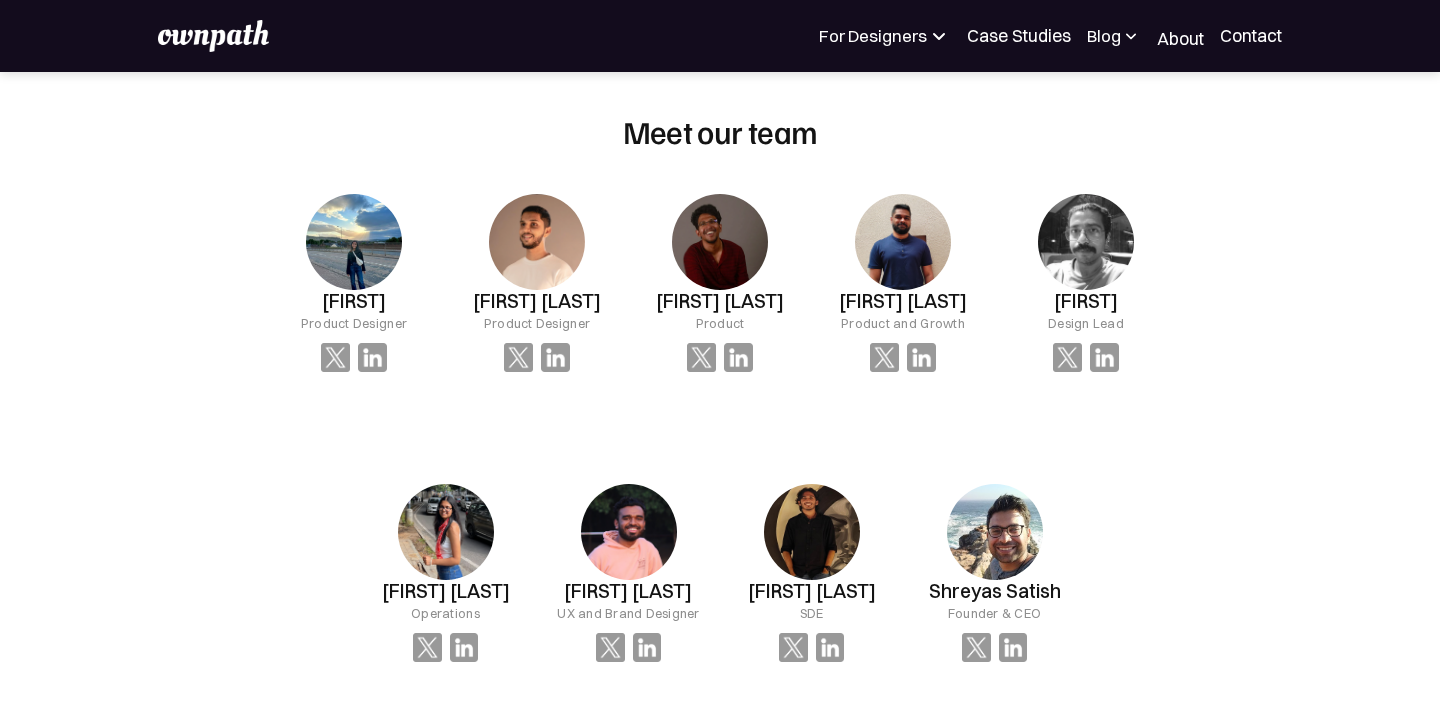 click on "[FIRST] [LAST] UX and Brand Designer" at bounding box center [354, 283] 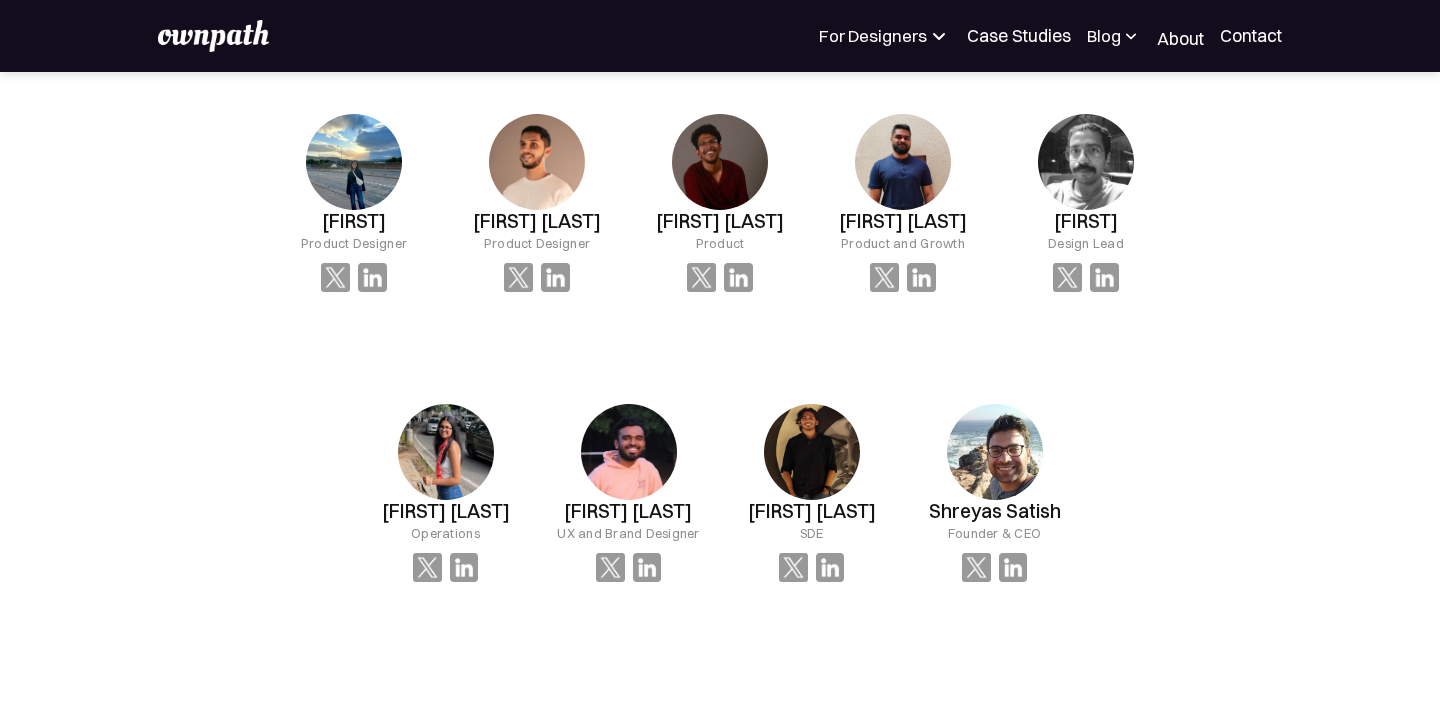 scroll, scrollTop: 1423, scrollLeft: 0, axis: vertical 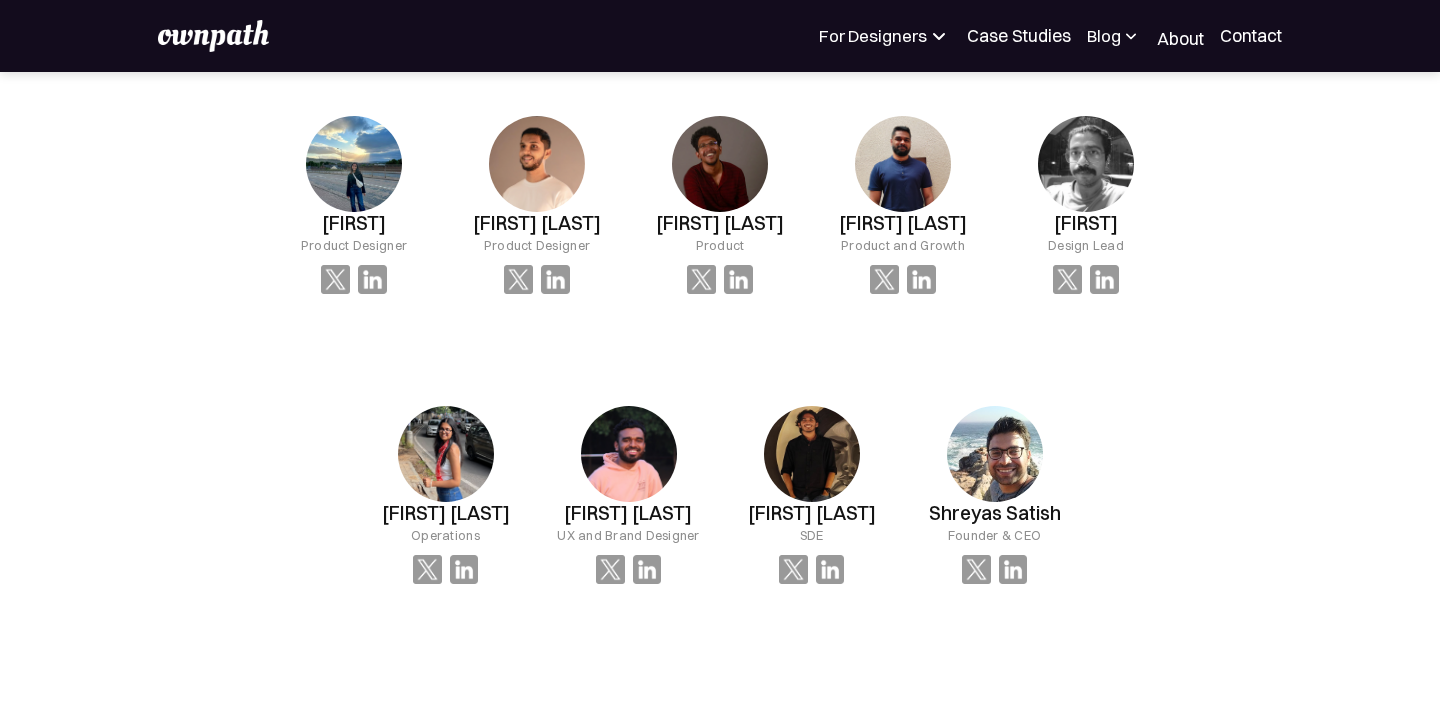click at bounding box center [354, 164] 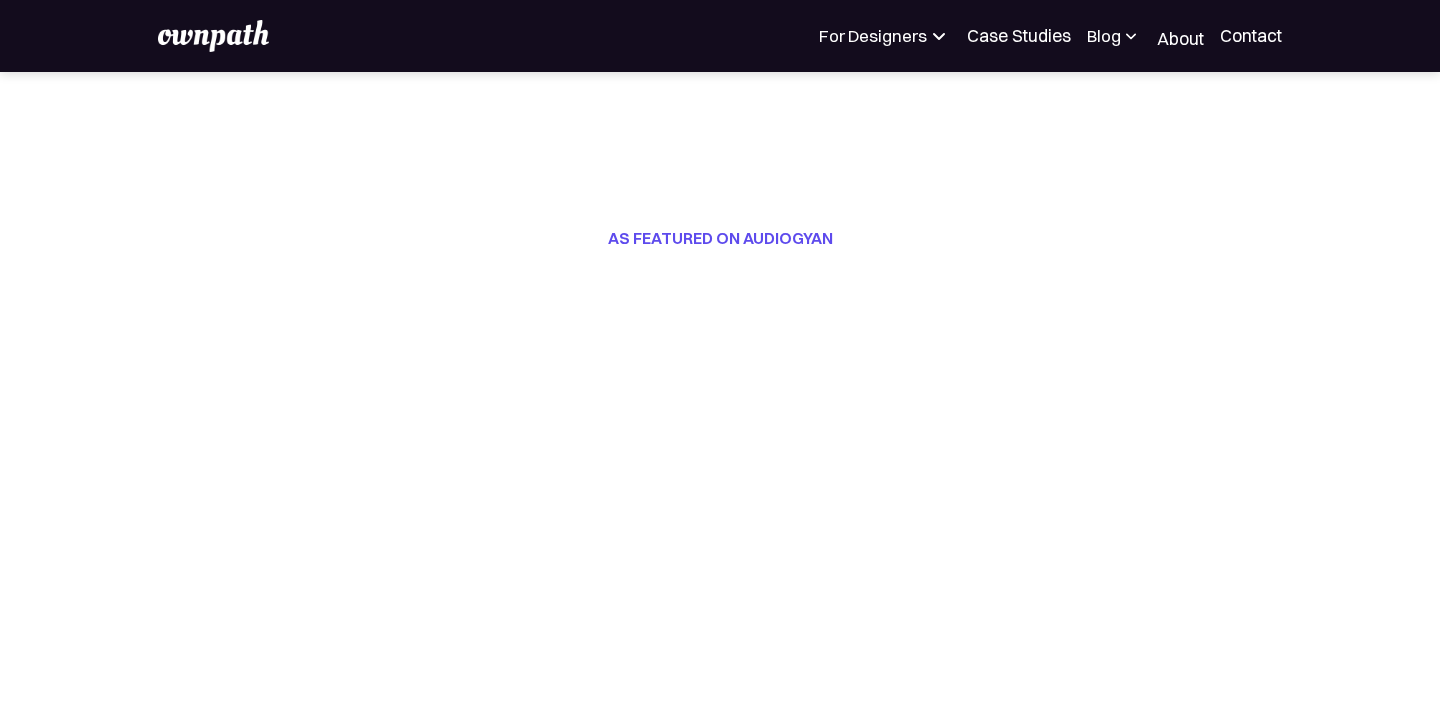 scroll, scrollTop: 0, scrollLeft: 0, axis: both 